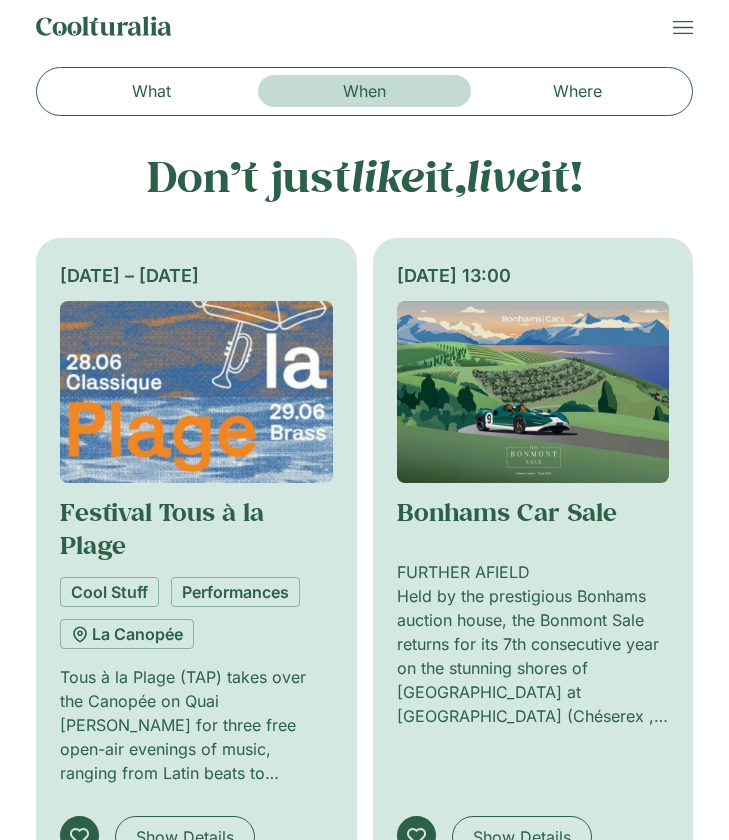 scroll, scrollTop: 0, scrollLeft: 0, axis: both 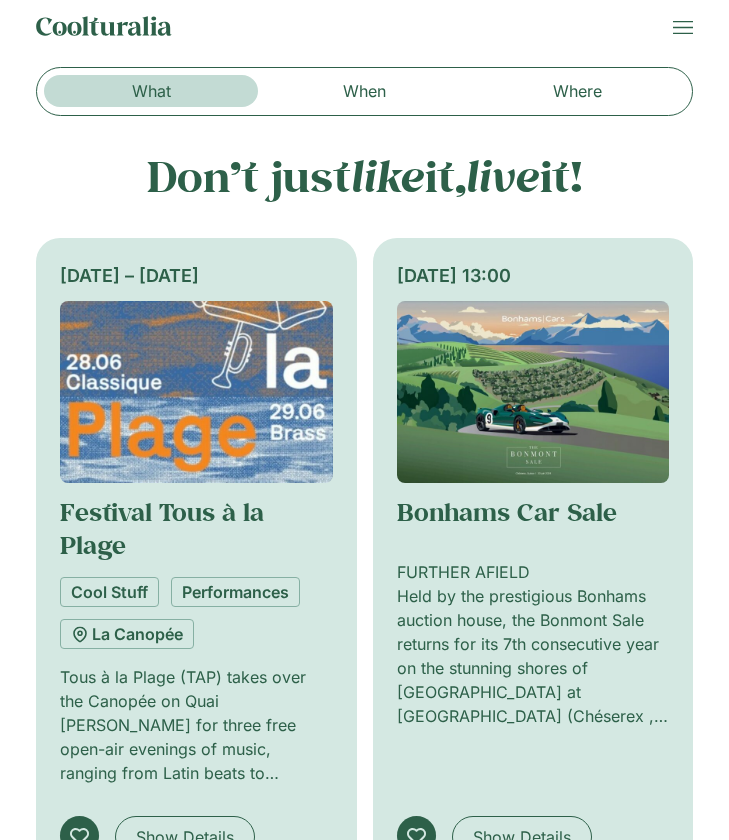 click on "What" 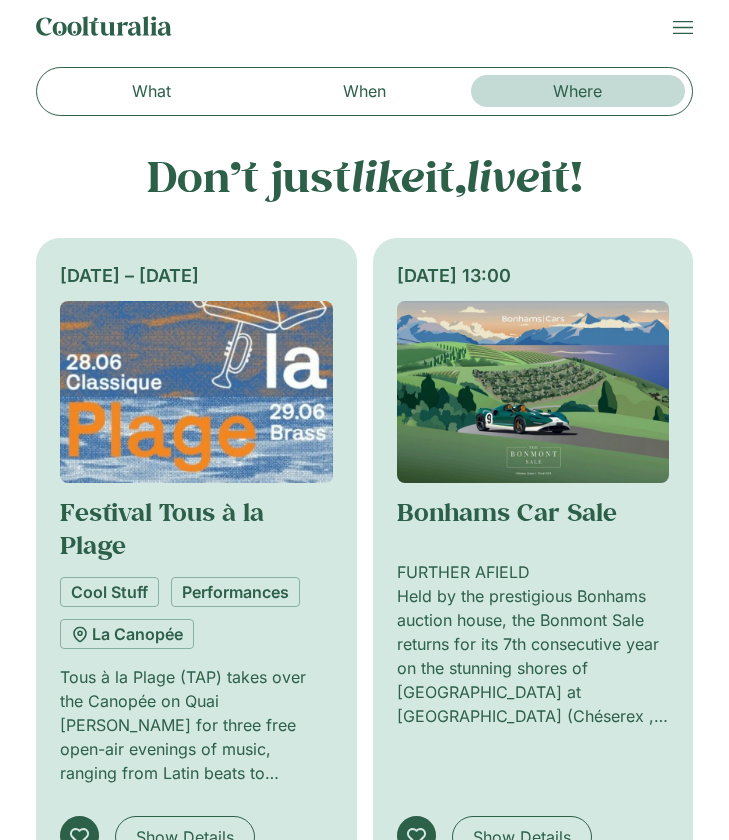 click on "Where" 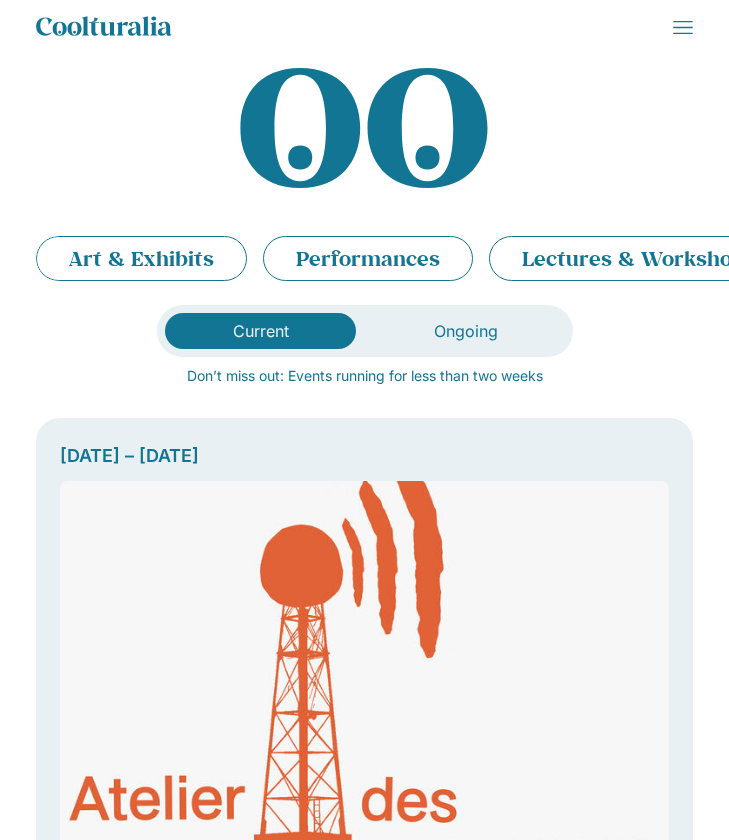 scroll, scrollTop: 0, scrollLeft: 0, axis: both 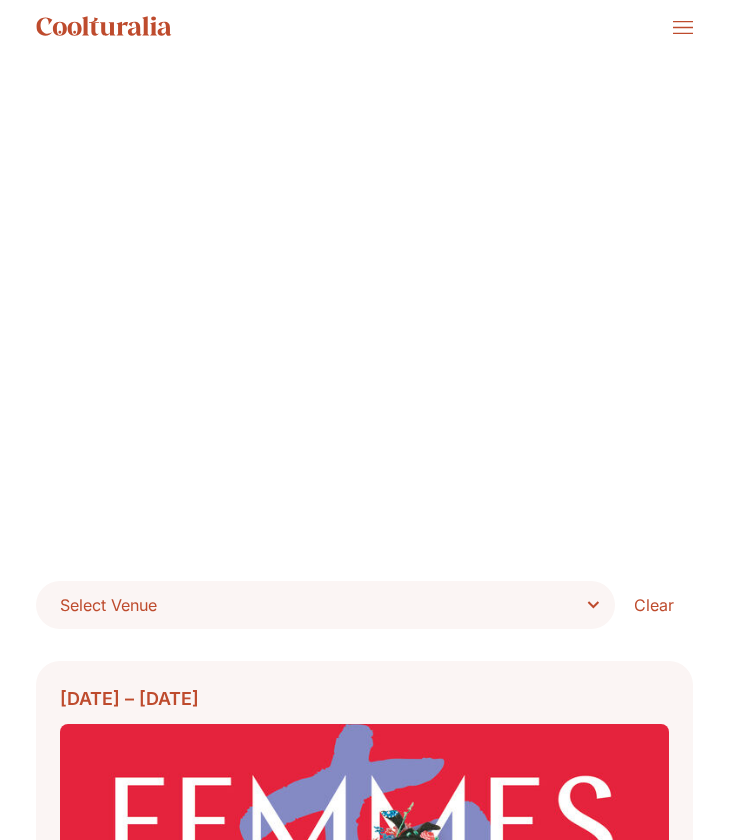 click on "Select Venue" at bounding box center [332, 605] 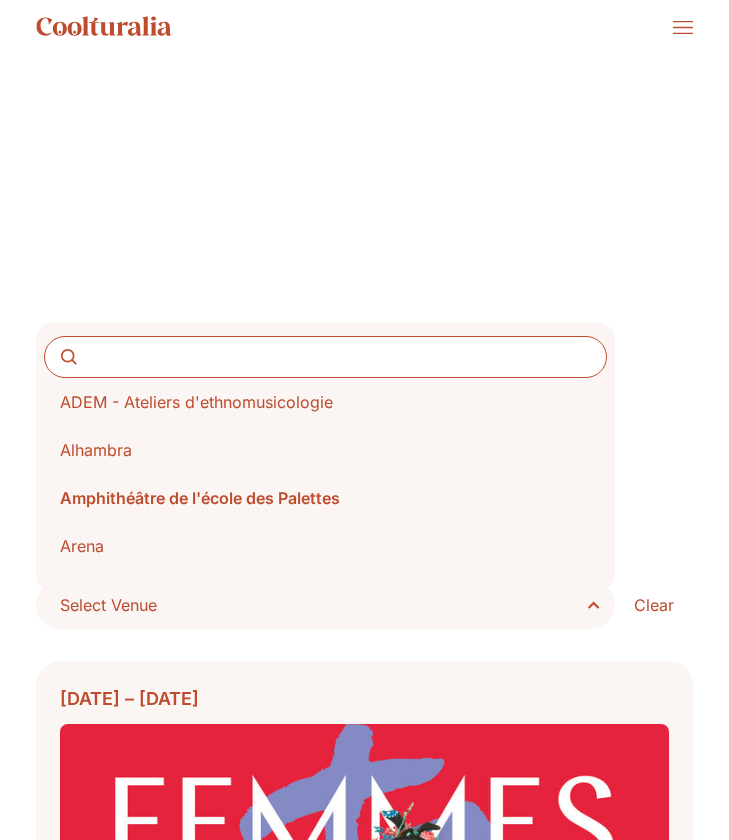 type on "*" 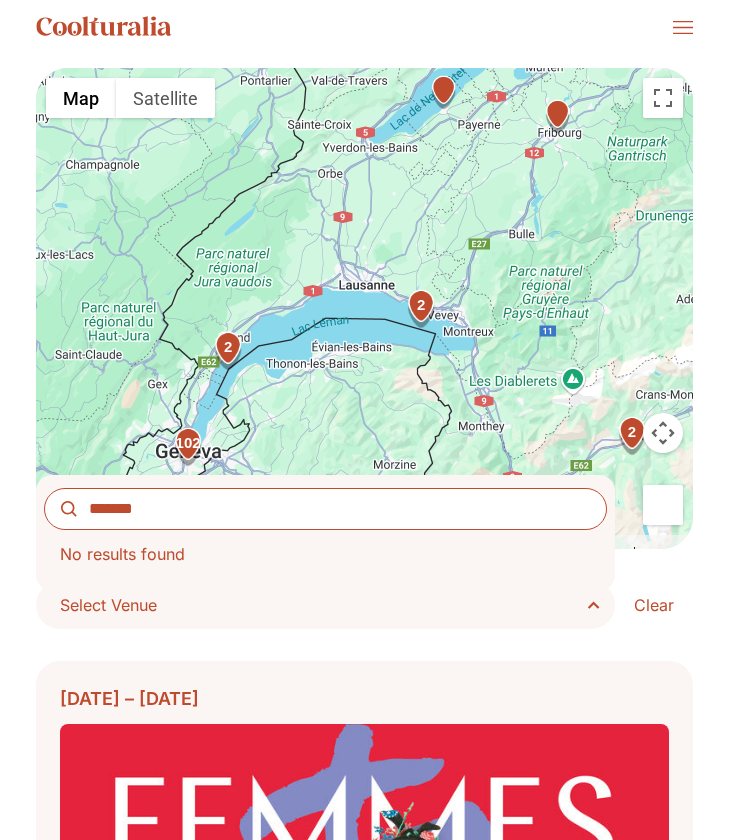 type on "********" 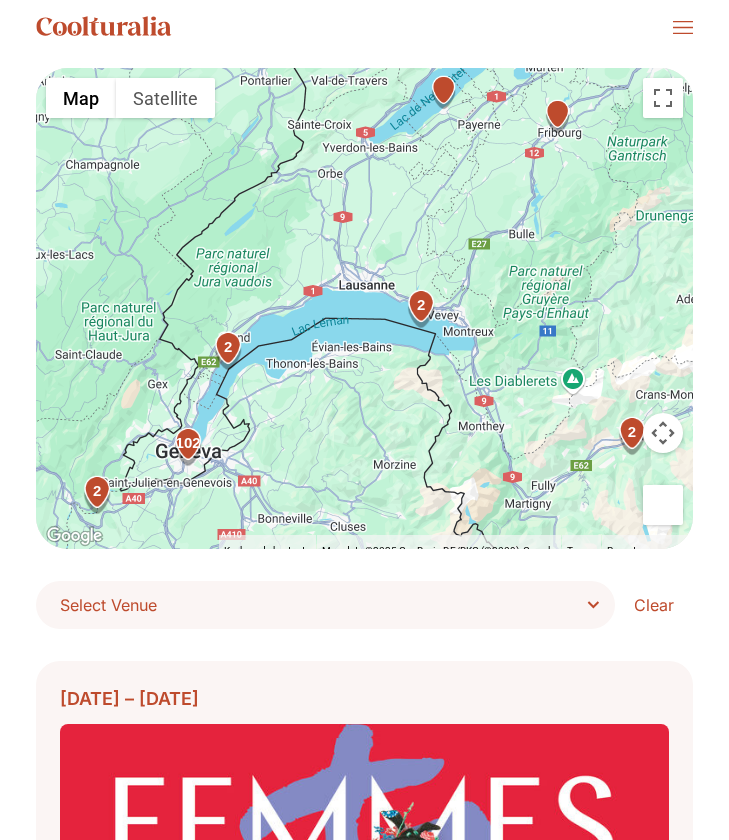 click at bounding box center (683, 27) 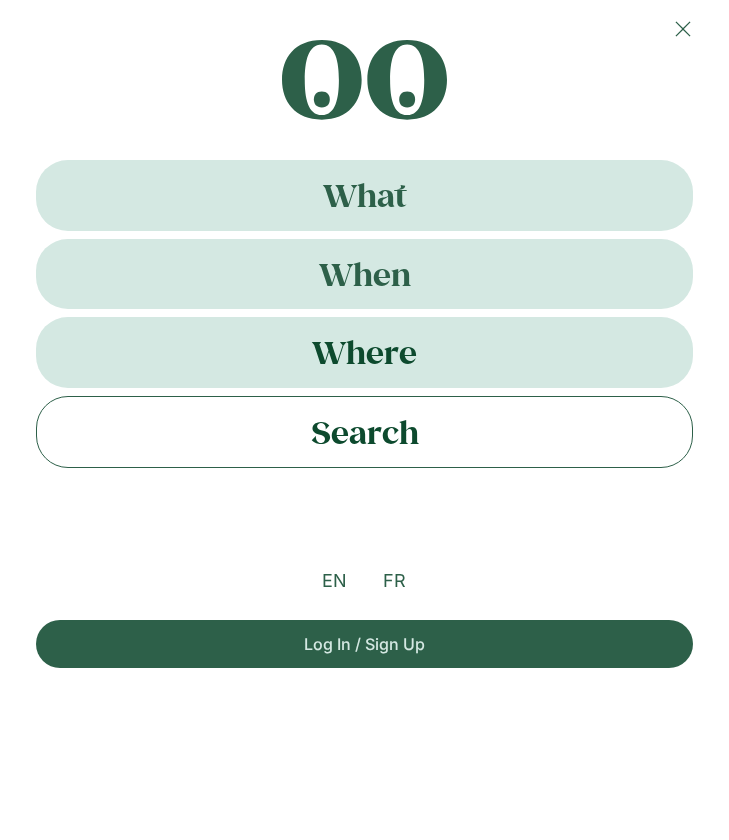 click on "Search" 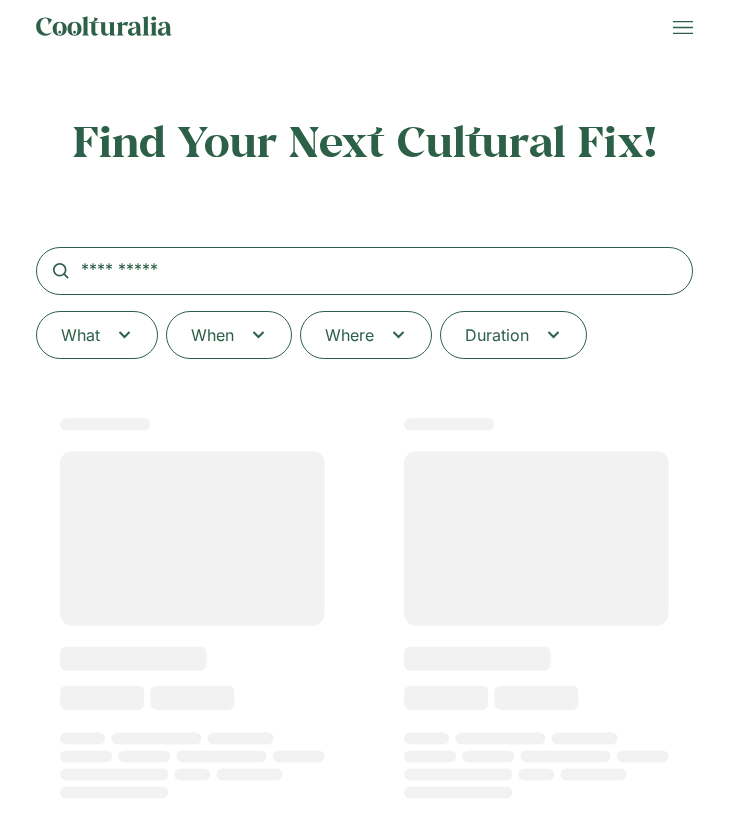 scroll, scrollTop: 0, scrollLeft: 0, axis: both 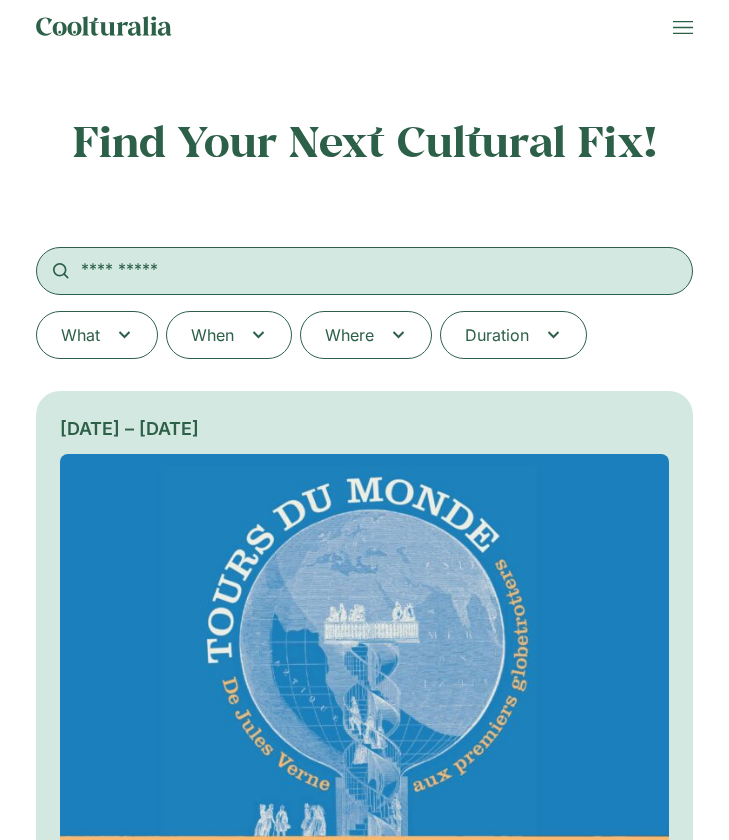 click at bounding box center [364, 271] 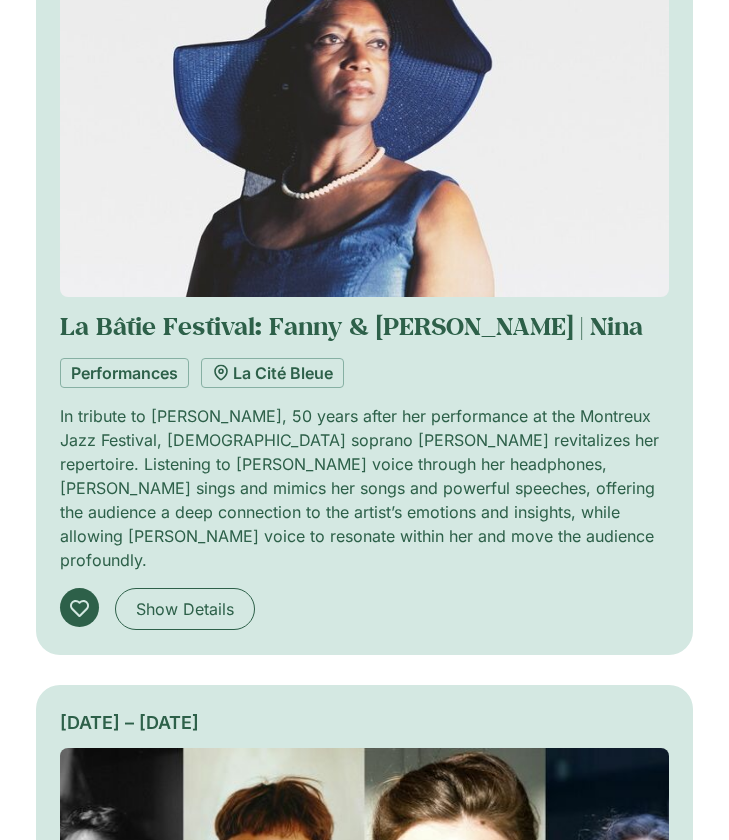 scroll, scrollTop: 3174, scrollLeft: 0, axis: vertical 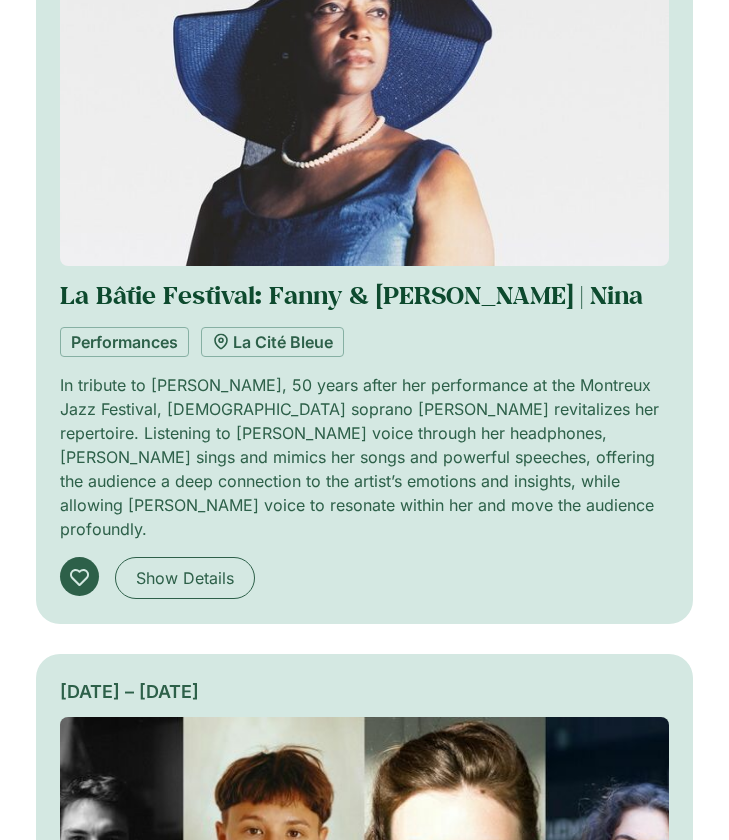 type on "********" 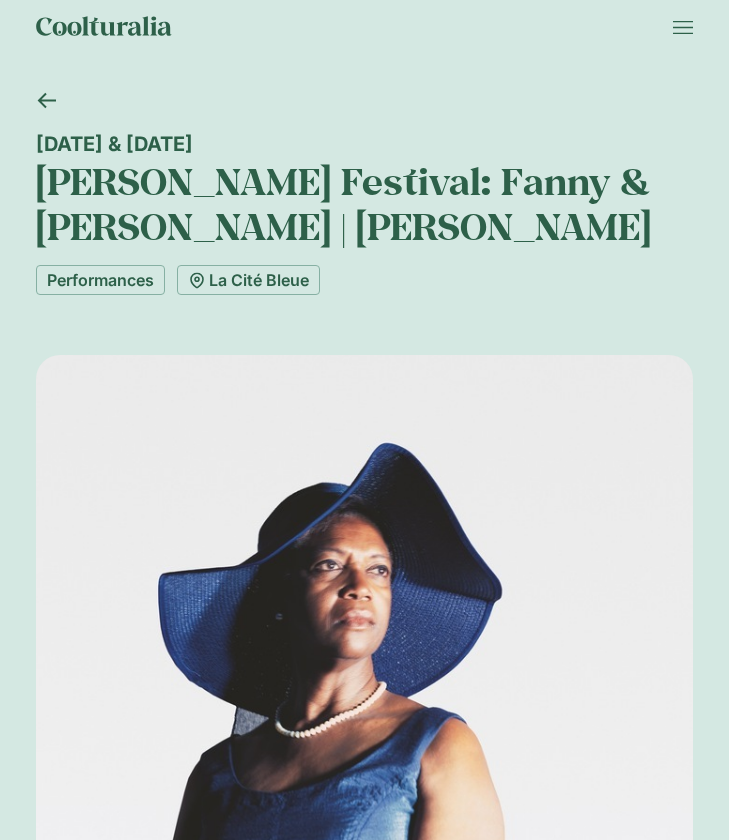 scroll, scrollTop: 0, scrollLeft: 0, axis: both 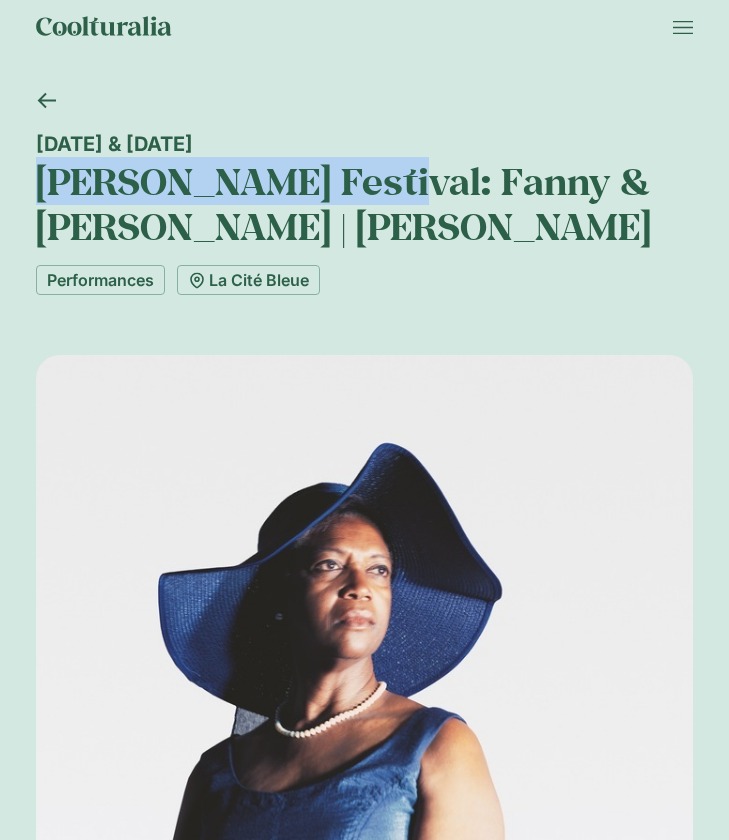 drag, startPoint x: 34, startPoint y: 177, endPoint x: 344, endPoint y: 187, distance: 310.16125 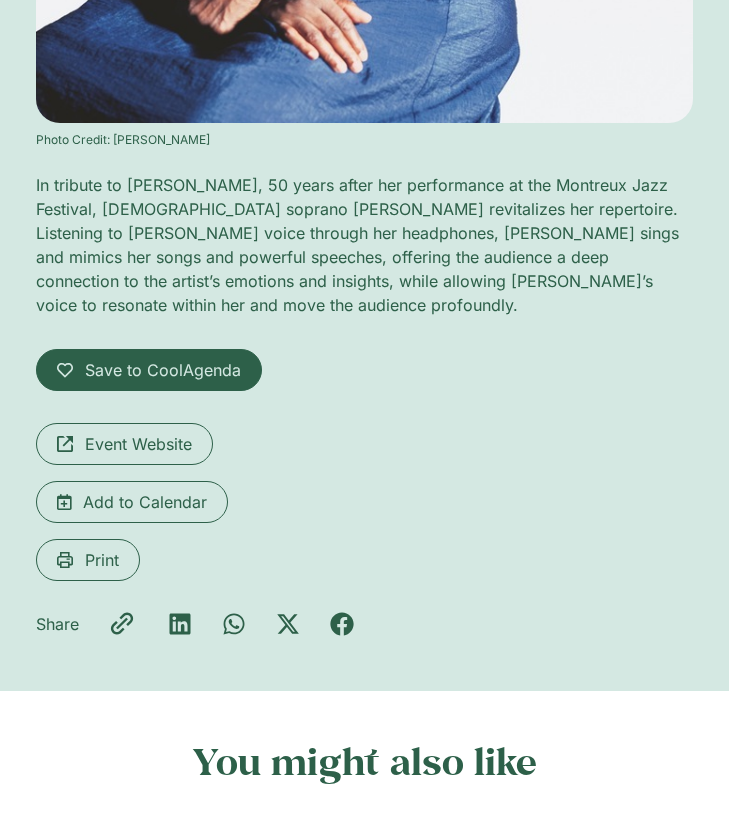 scroll, scrollTop: 1058, scrollLeft: 0, axis: vertical 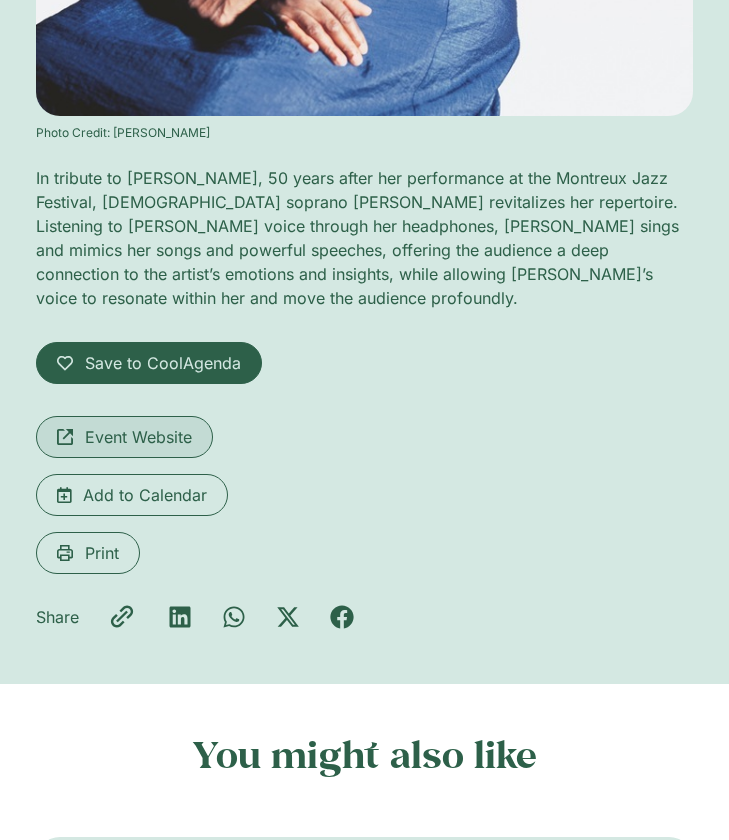 click on "Event Website" at bounding box center [138, 437] 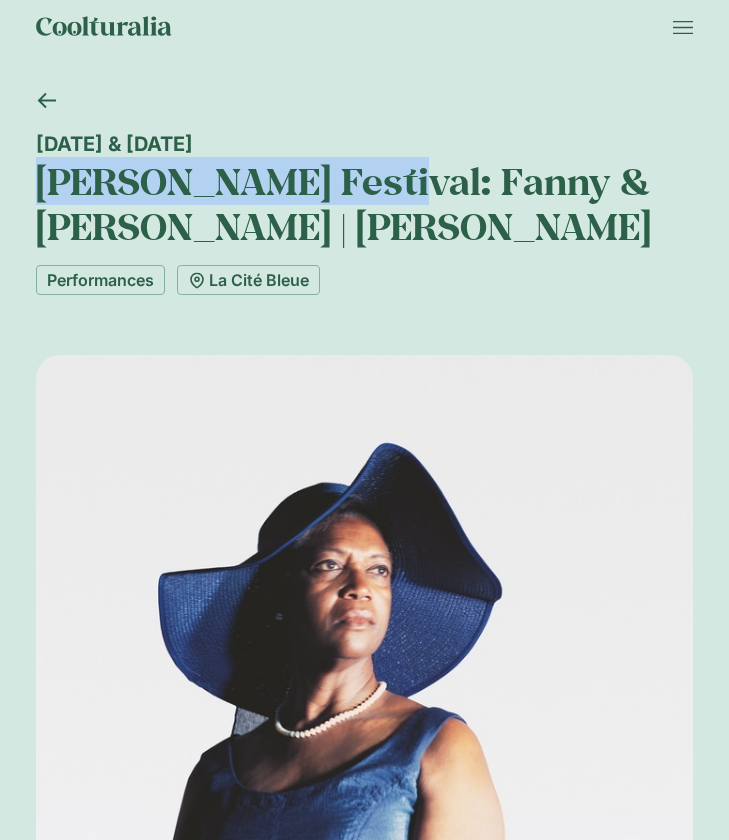 scroll, scrollTop: 0, scrollLeft: 0, axis: both 